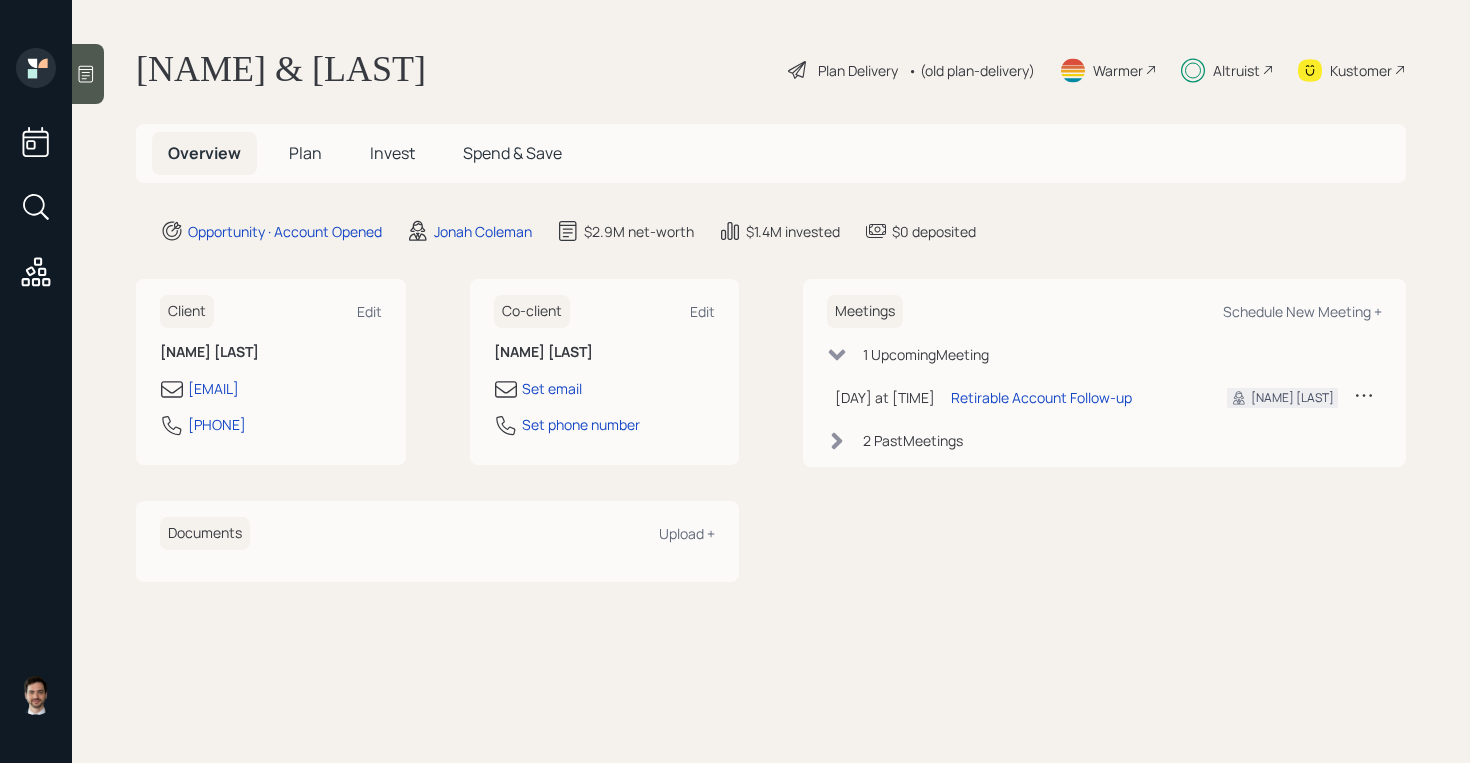 scroll, scrollTop: 0, scrollLeft: 0, axis: both 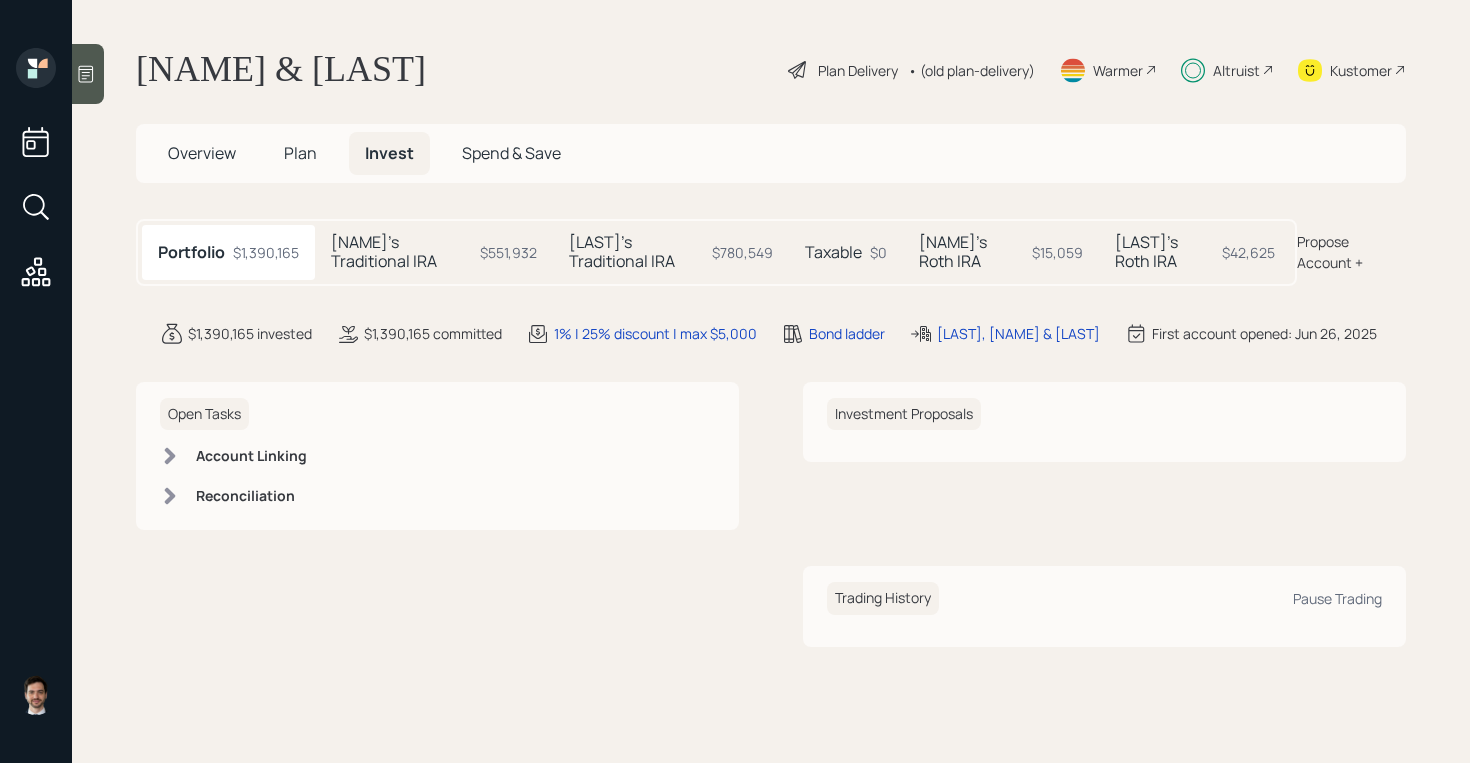 click on "[NAME]'s Traditional IRA" at bounding box center [401, 252] 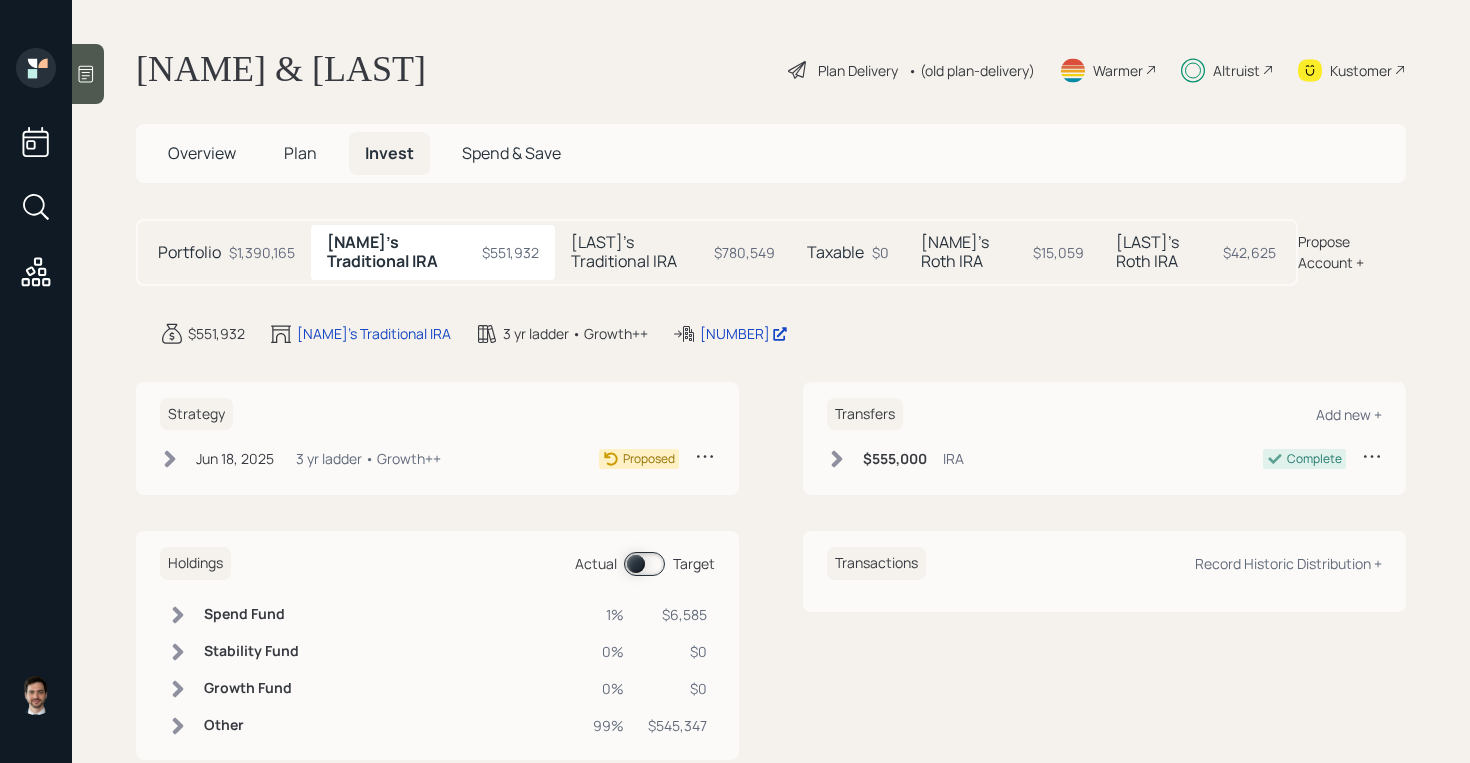 click at bounding box center (170, 459) 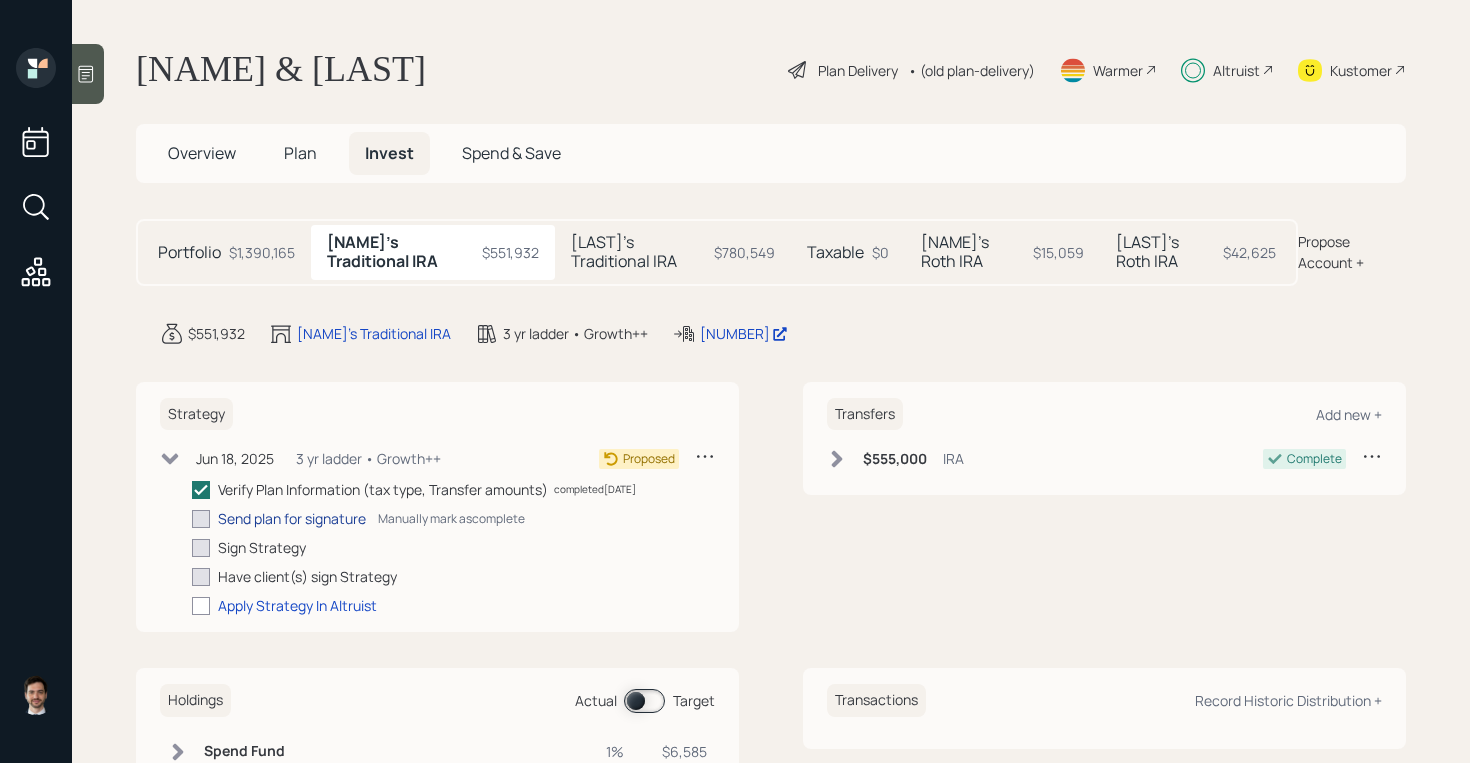 click on "Send plan for signature" at bounding box center (292, 518) 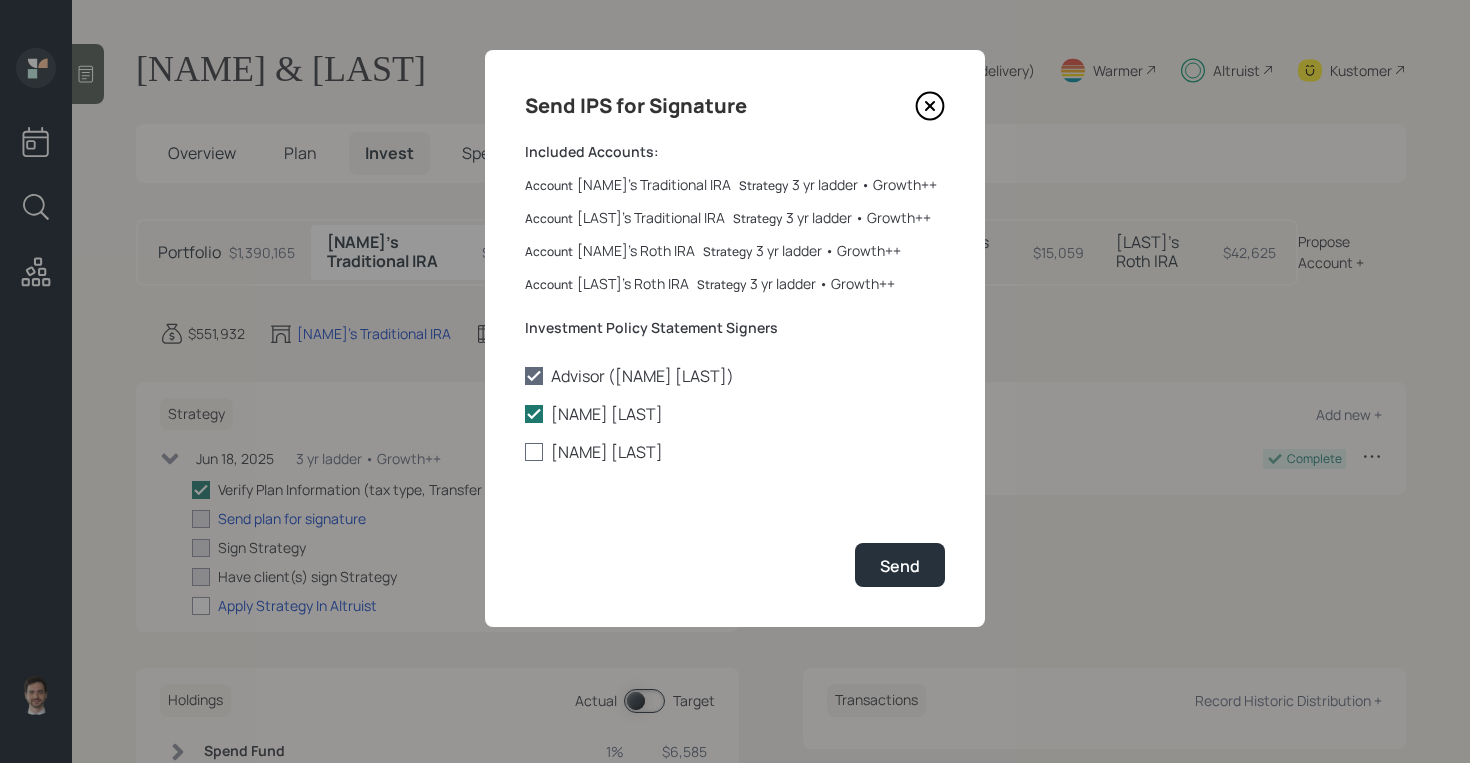 click at bounding box center [534, 452] 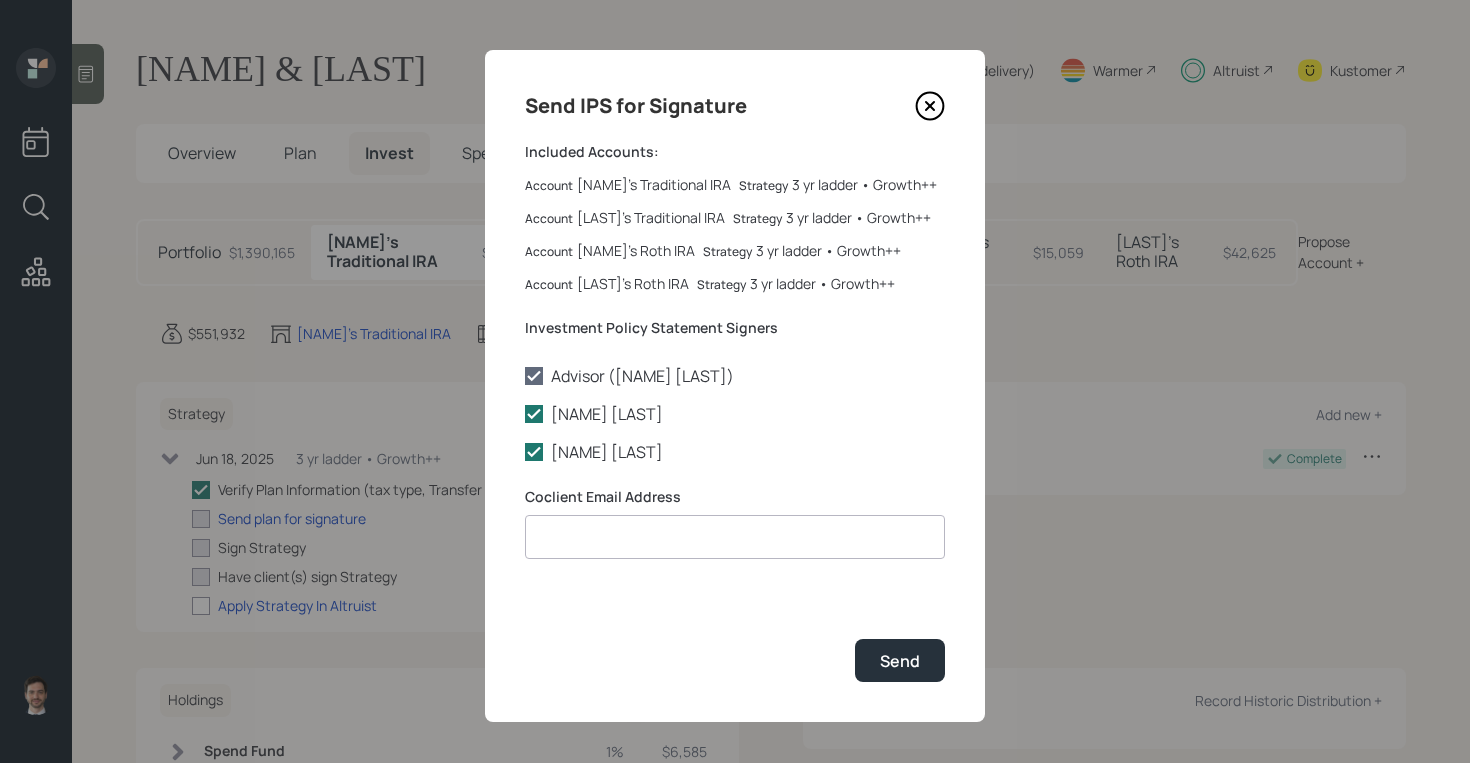 click at bounding box center (735, 537) 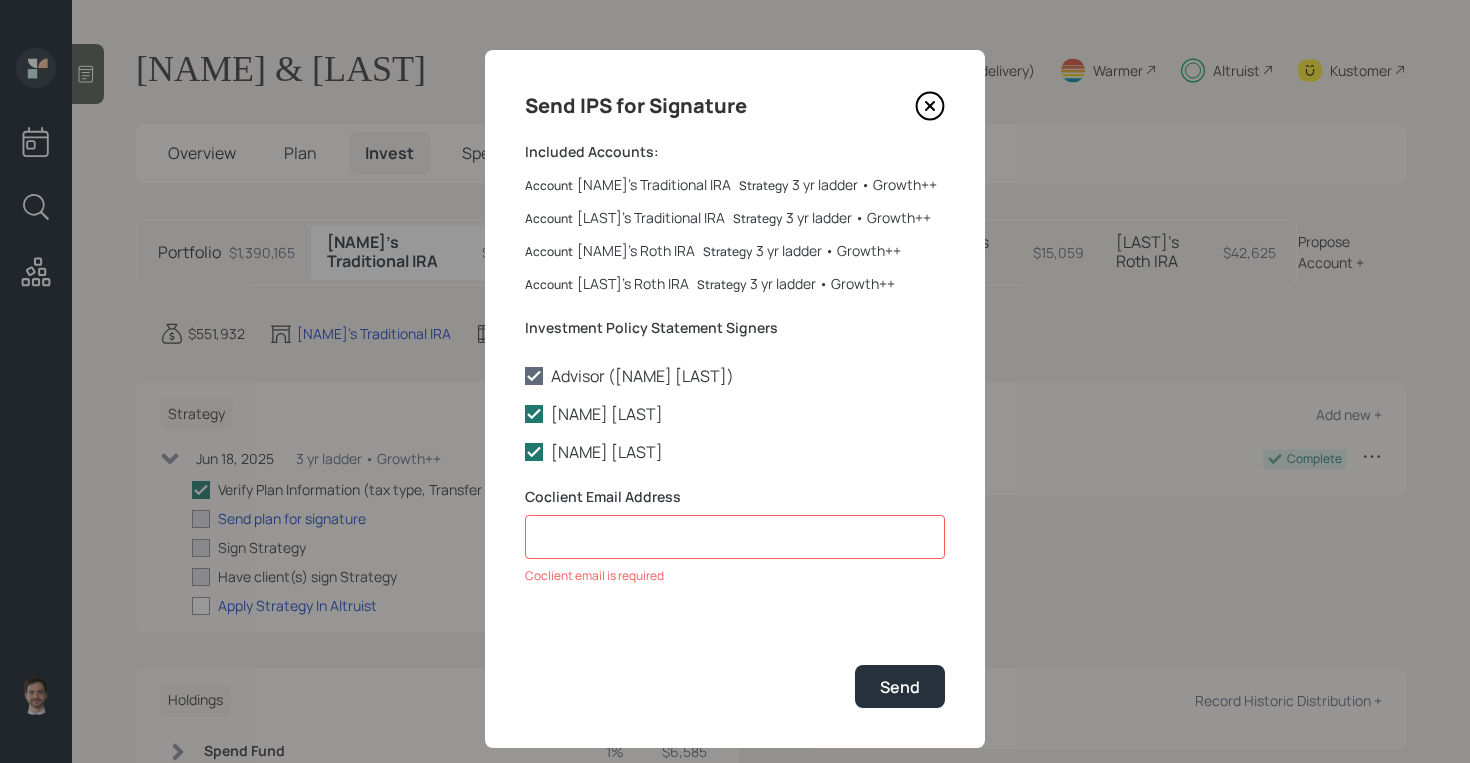 paste on "[EMAIL]" 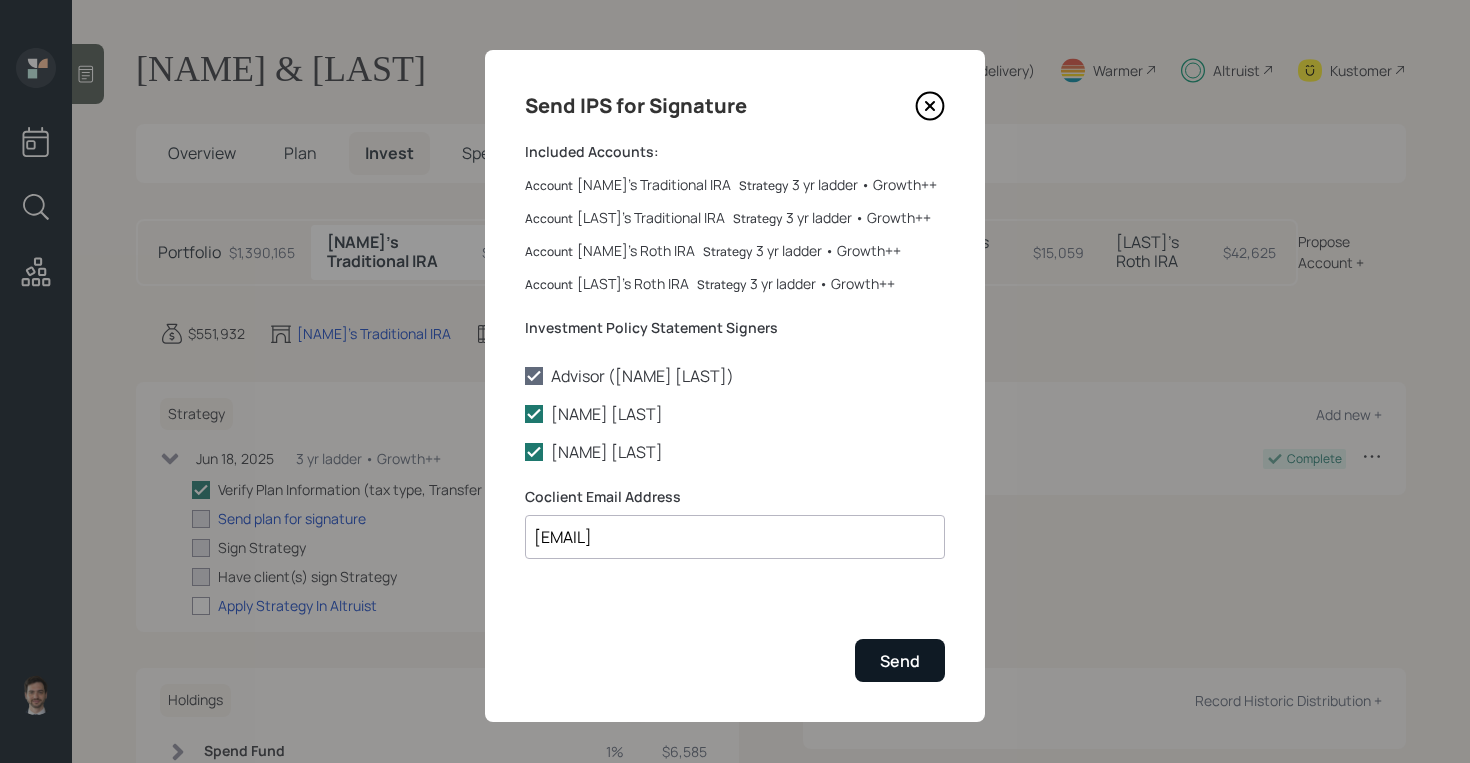 type on "[EMAIL]" 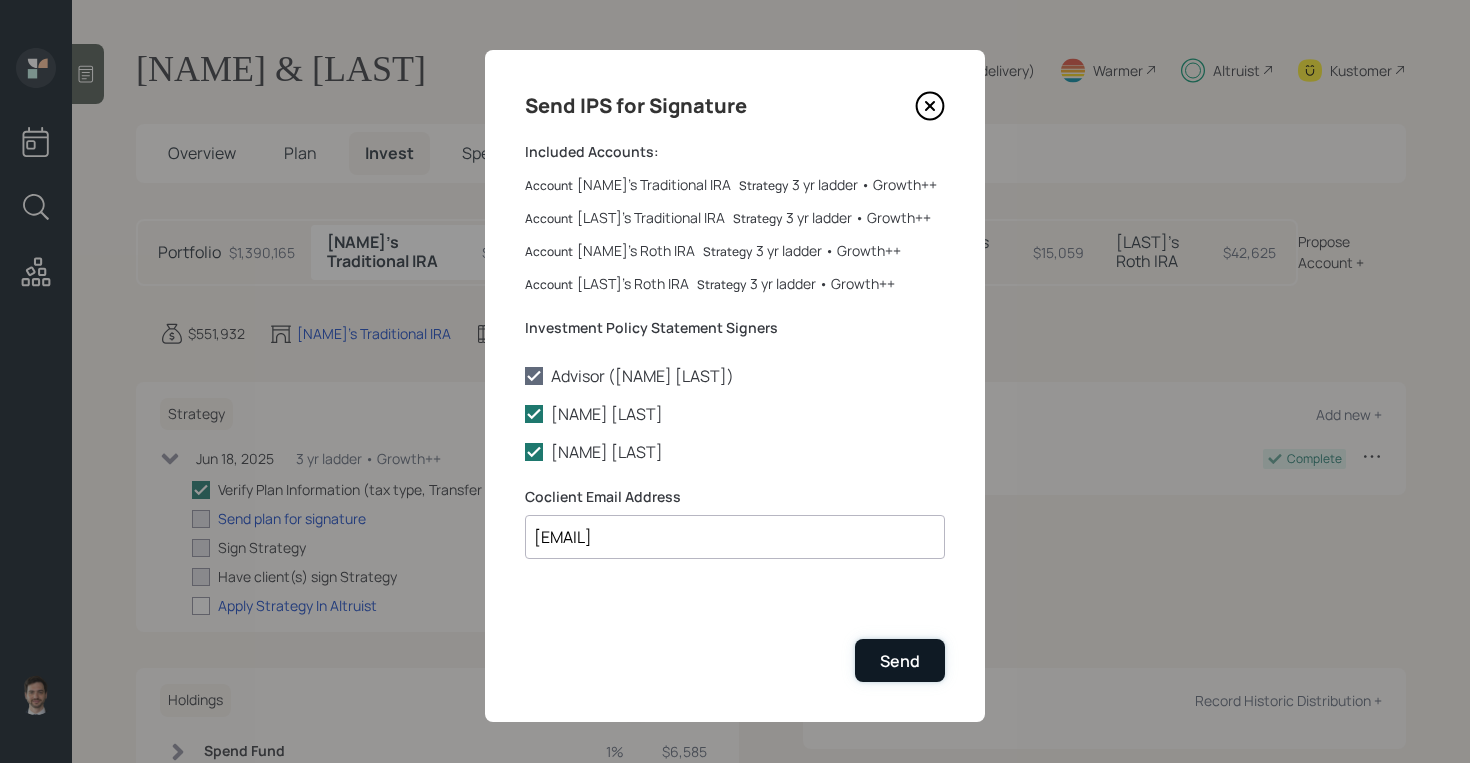 click on "Send" at bounding box center [900, 660] 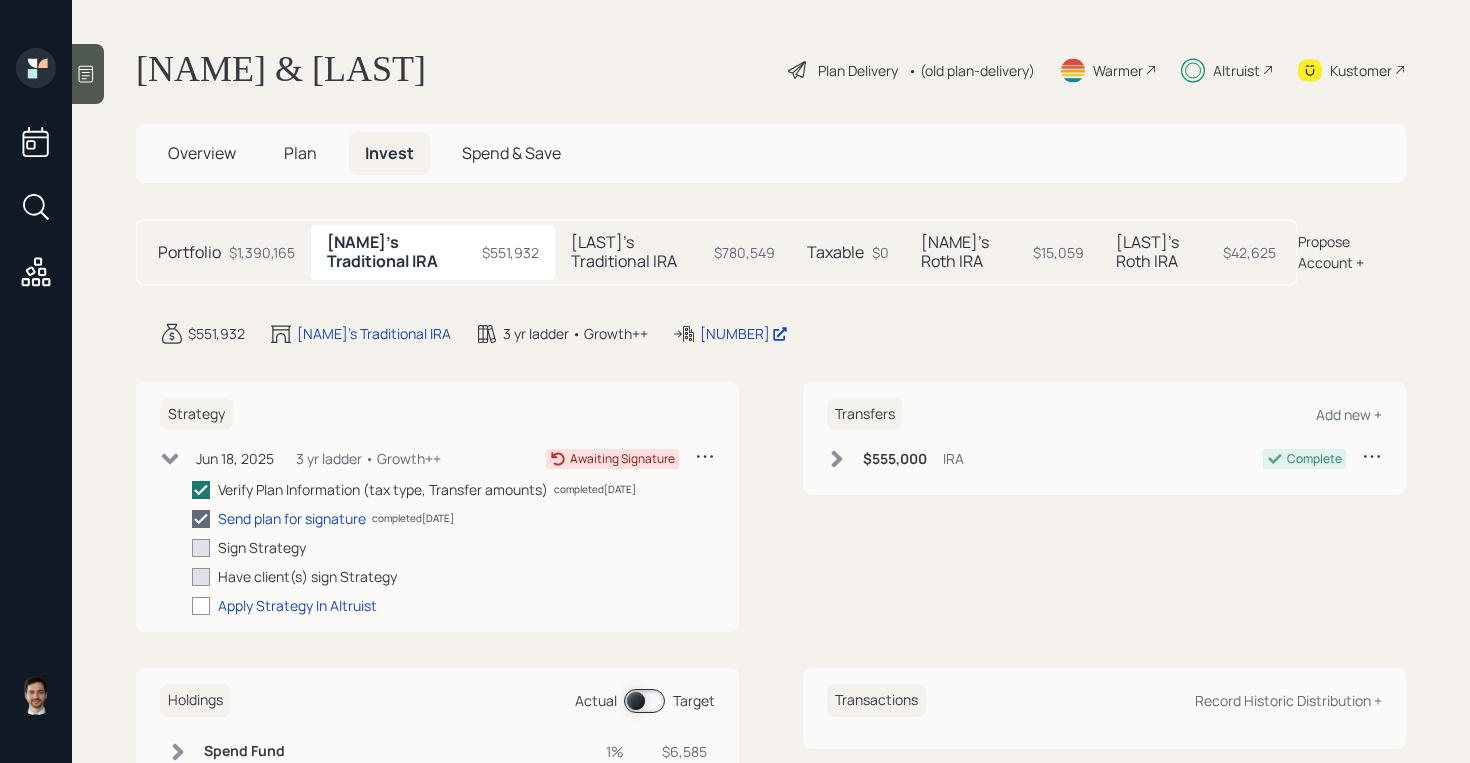 click on "[LAST]'s Traditional IRA" at bounding box center [189, 252] 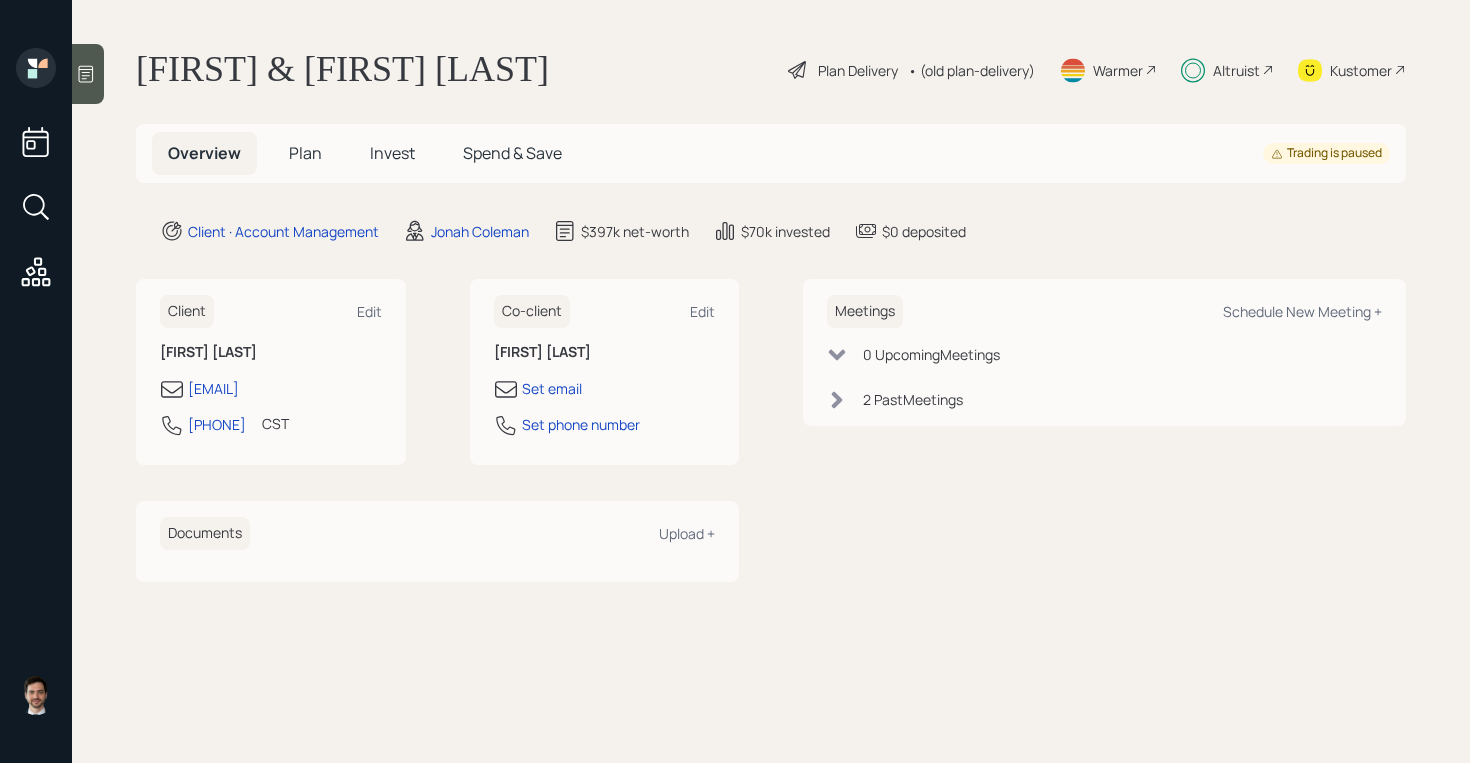 scroll, scrollTop: 0, scrollLeft: 0, axis: both 